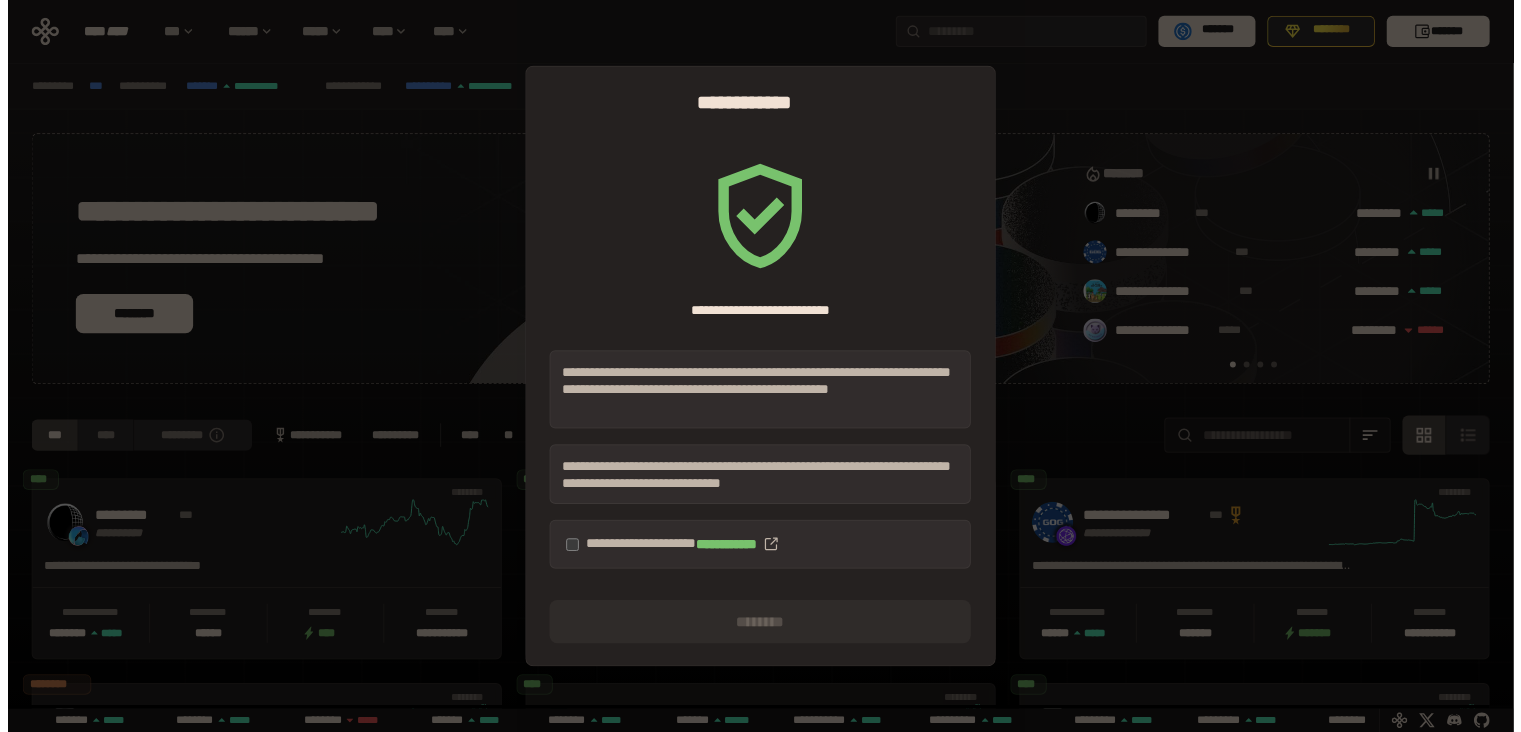 scroll, scrollTop: 0, scrollLeft: 0, axis: both 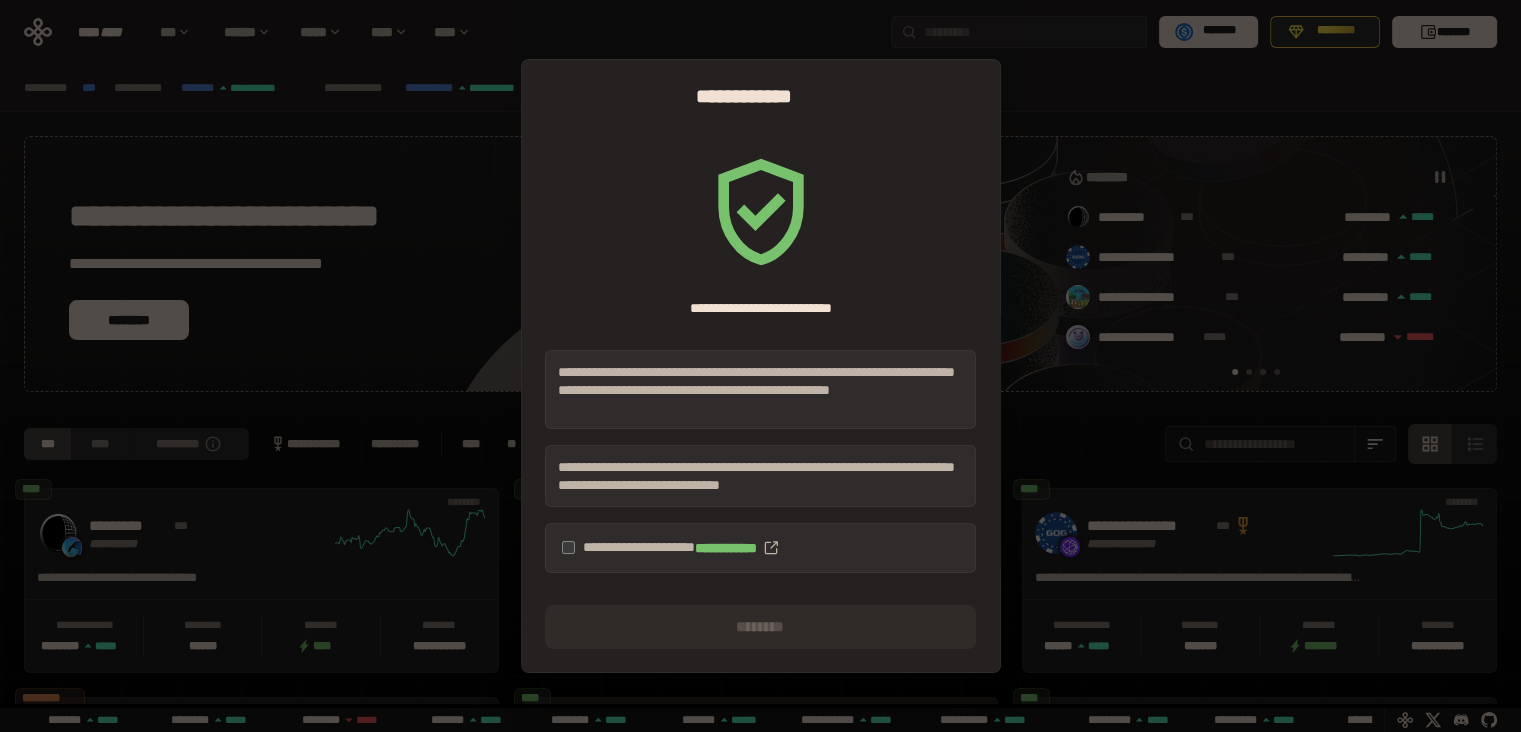 click on "**********" at bounding box center [760, 548] 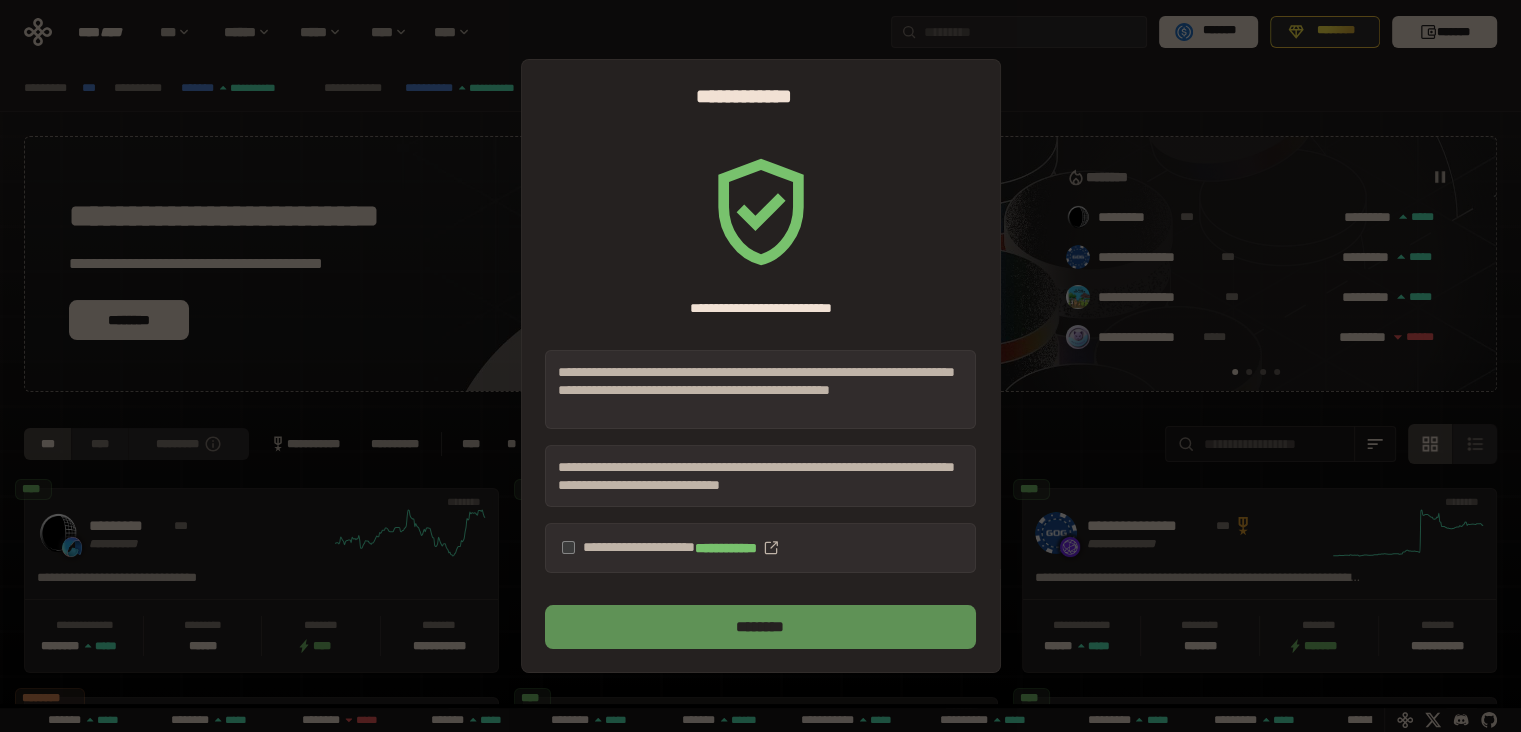 click on "********" at bounding box center (760, 627) 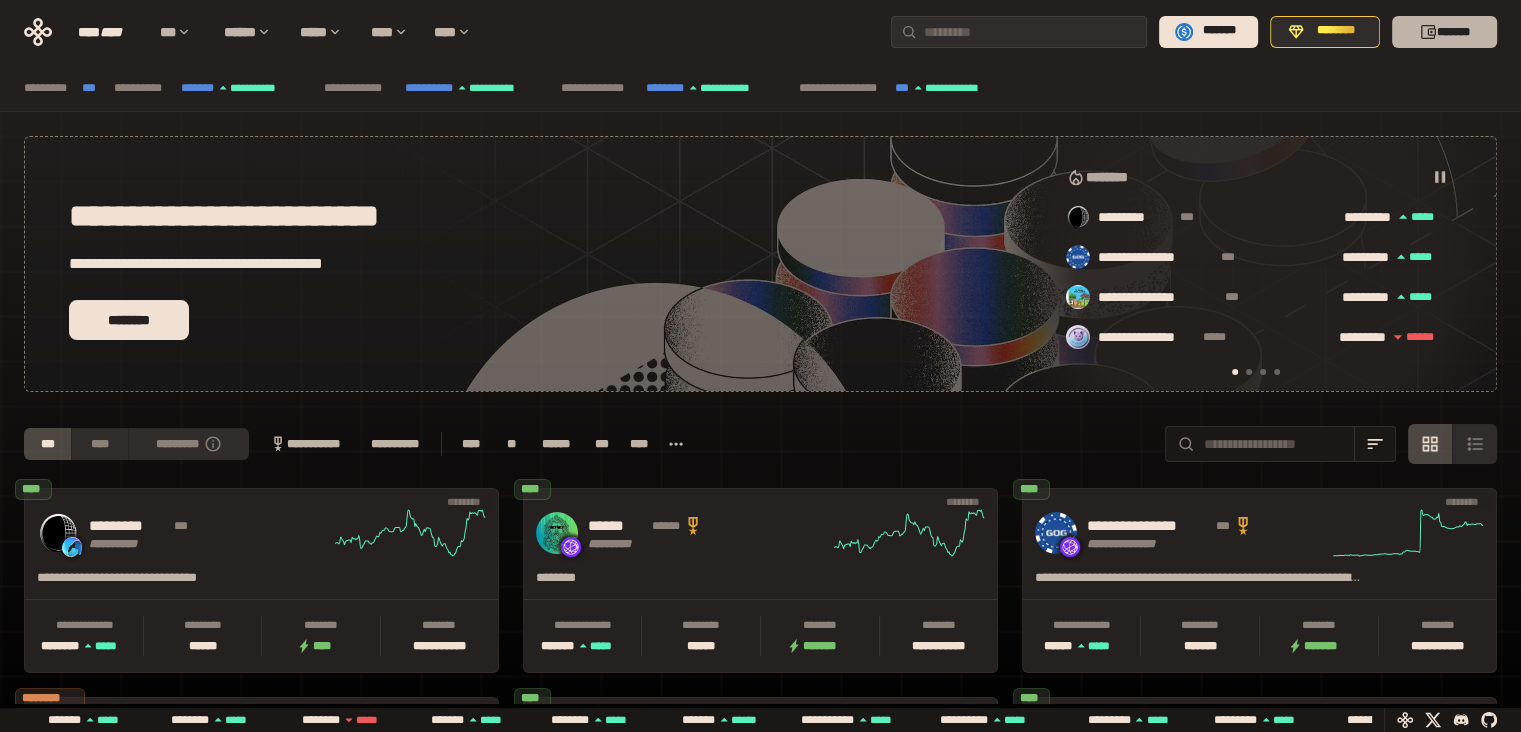 click on "*******" at bounding box center (1444, 32) 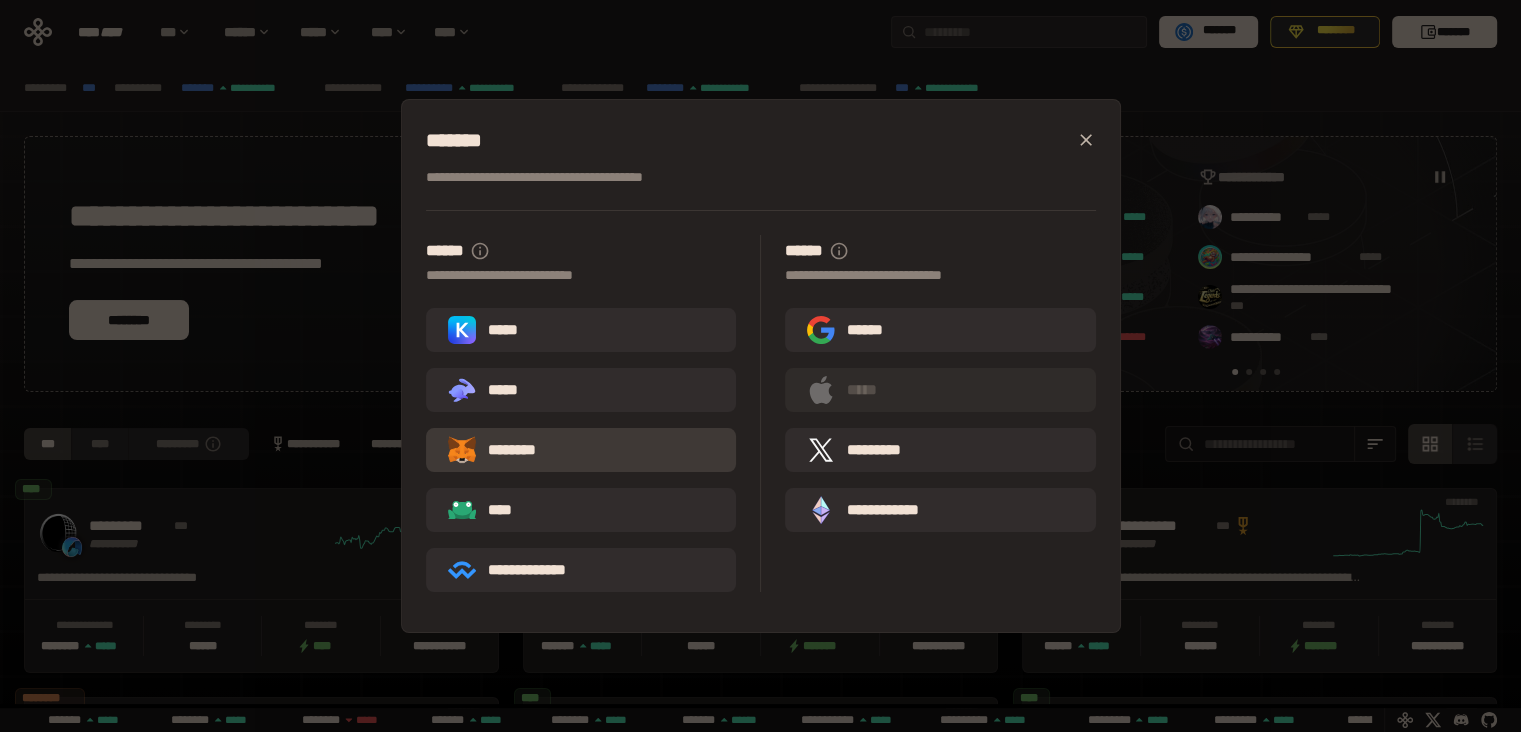 click on "********" at bounding box center (506, 450) 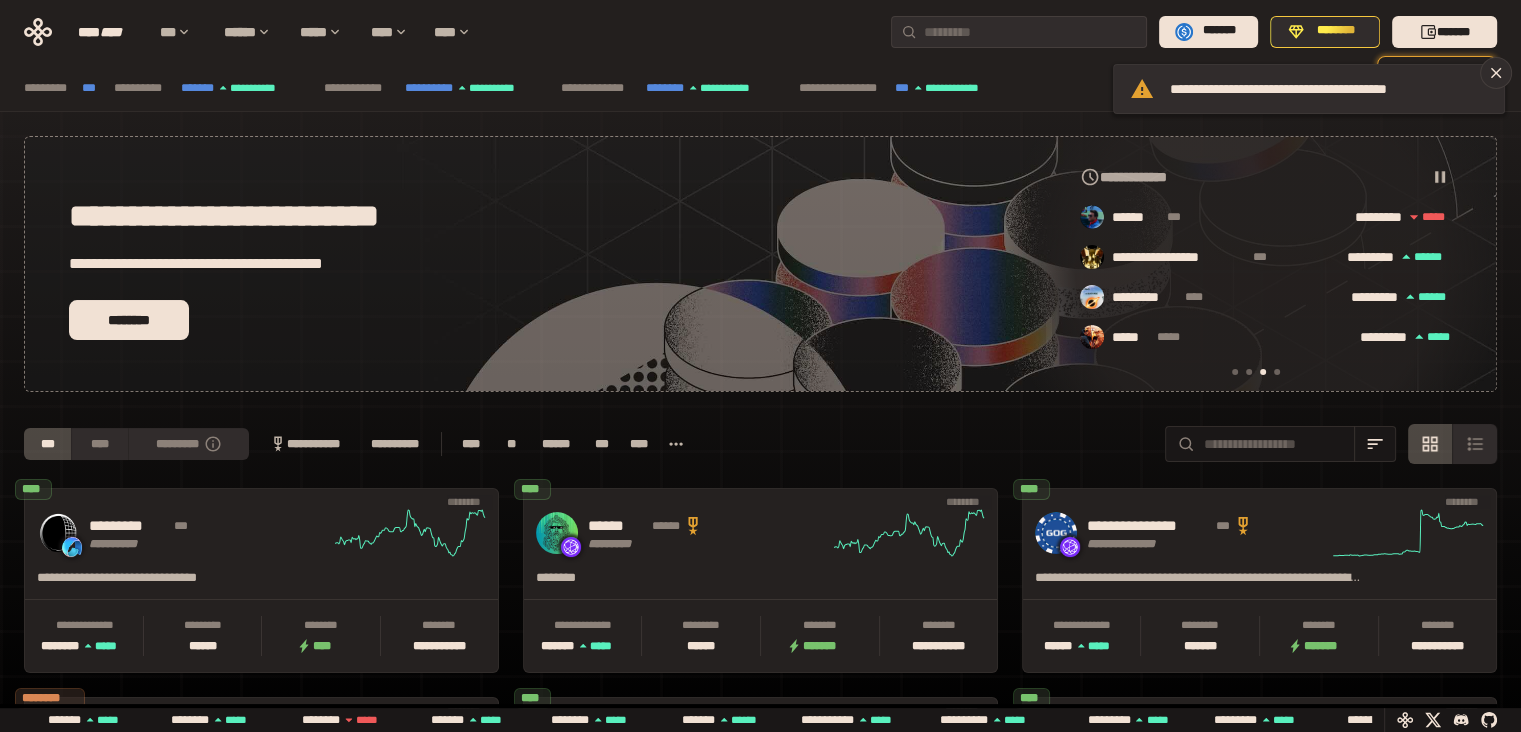 scroll, scrollTop: 0, scrollLeft: 856, axis: horizontal 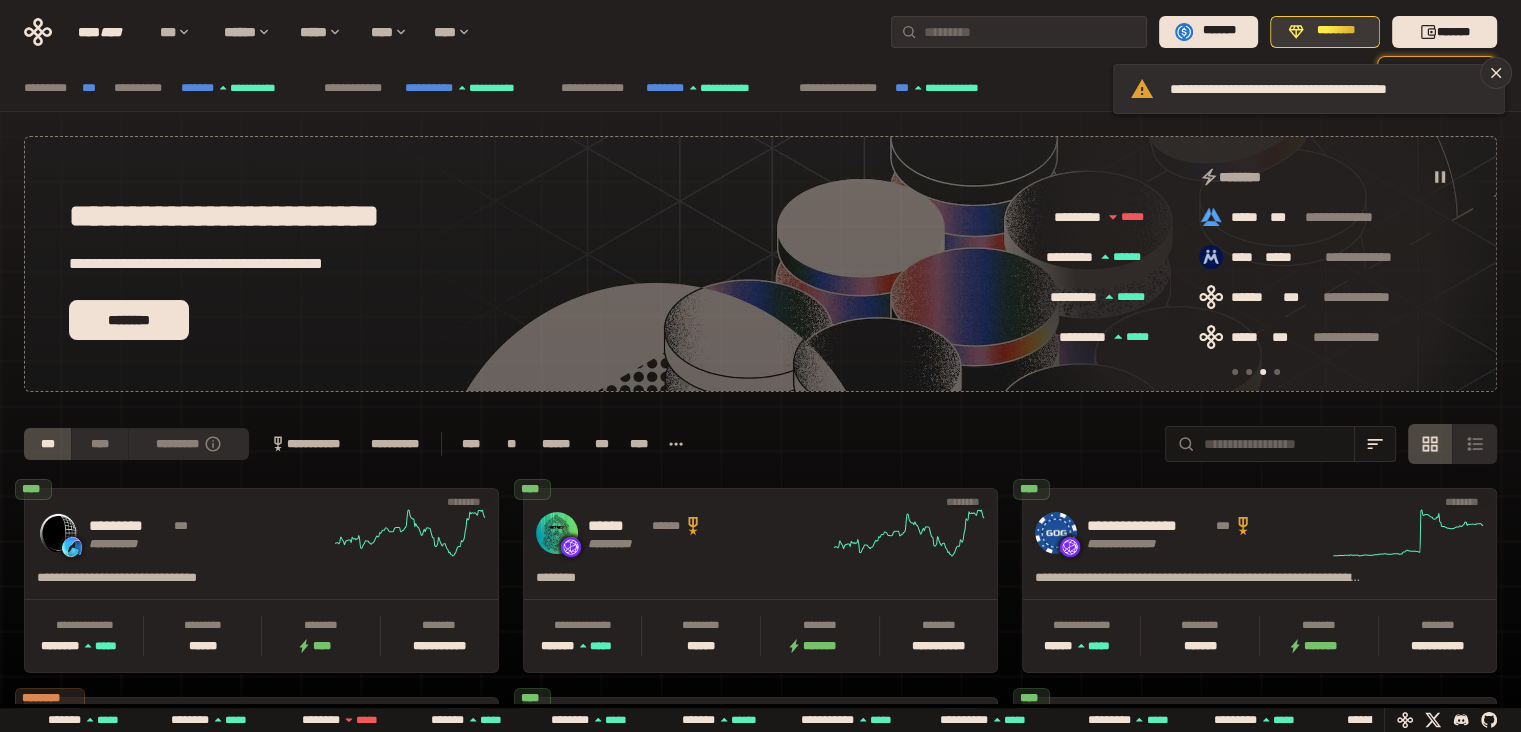 click on "********" at bounding box center [1336, 31] 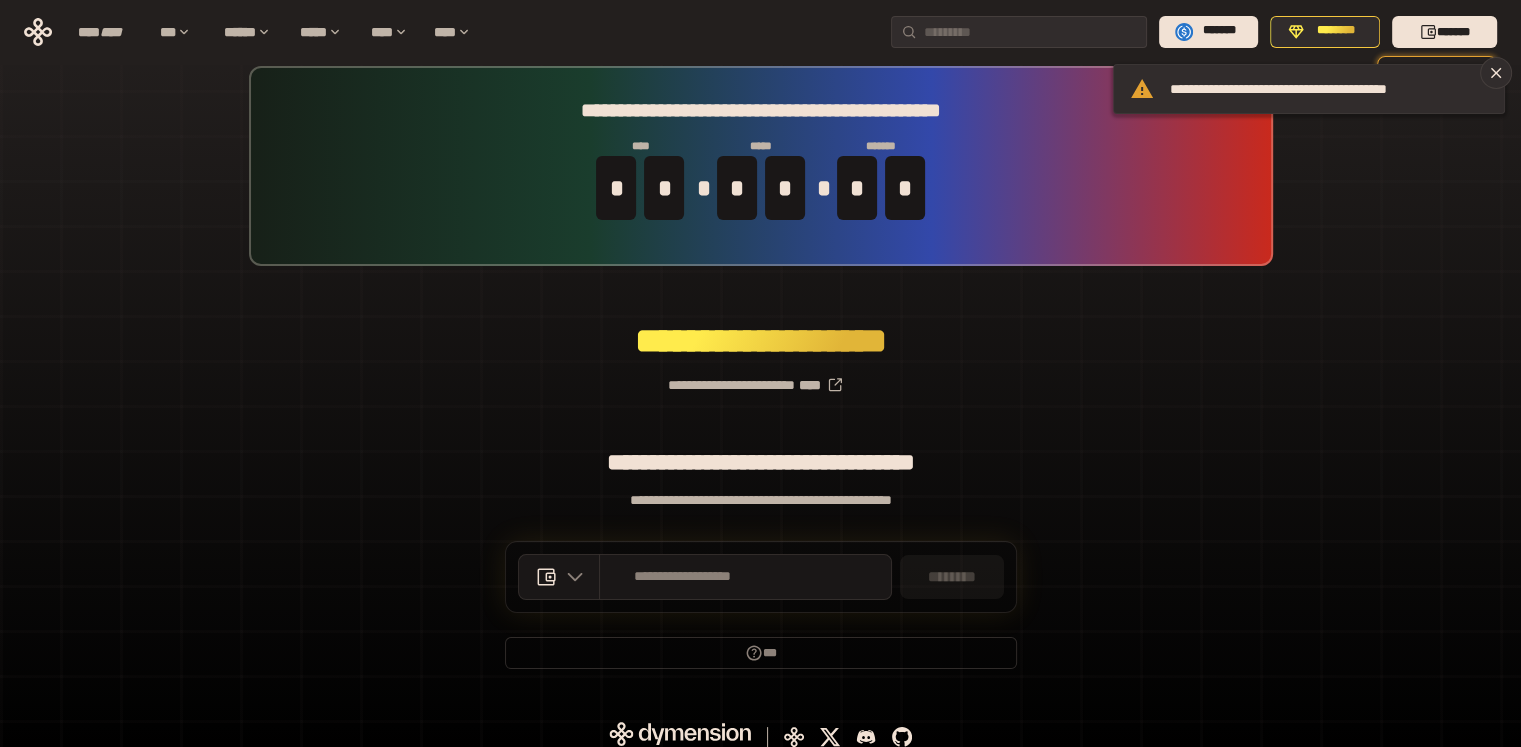 scroll, scrollTop: 35, scrollLeft: 0, axis: vertical 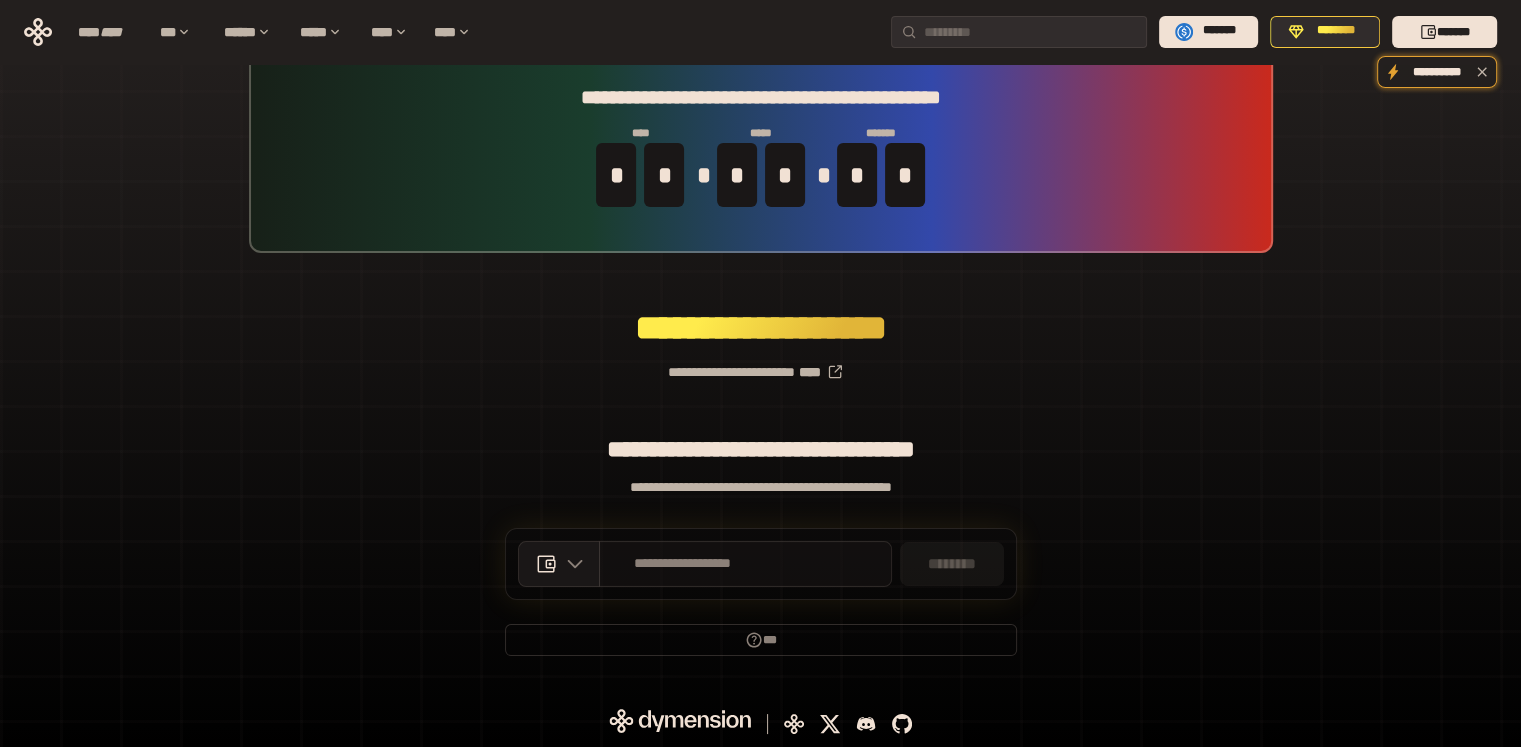 click on "**********" at bounding box center (683, 564) 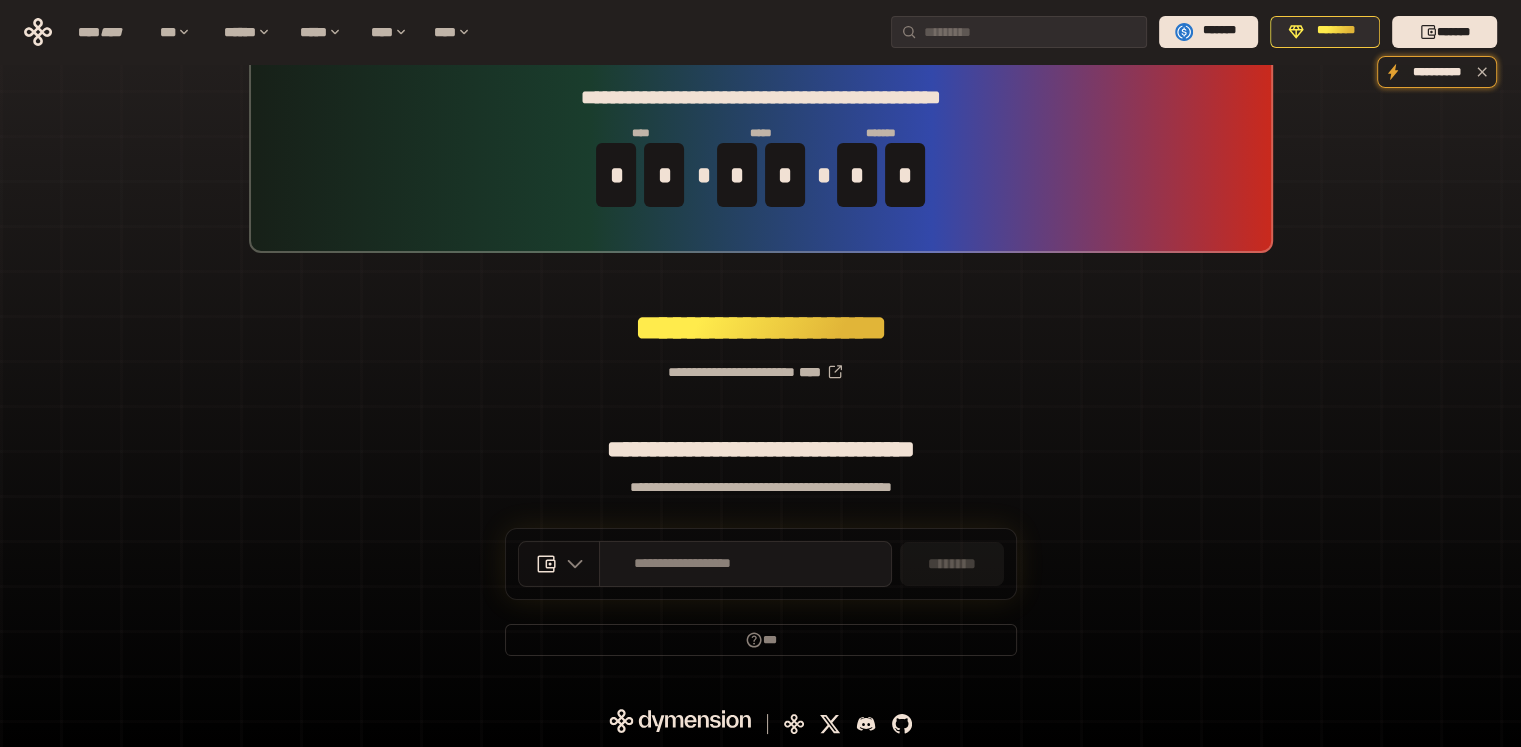 click 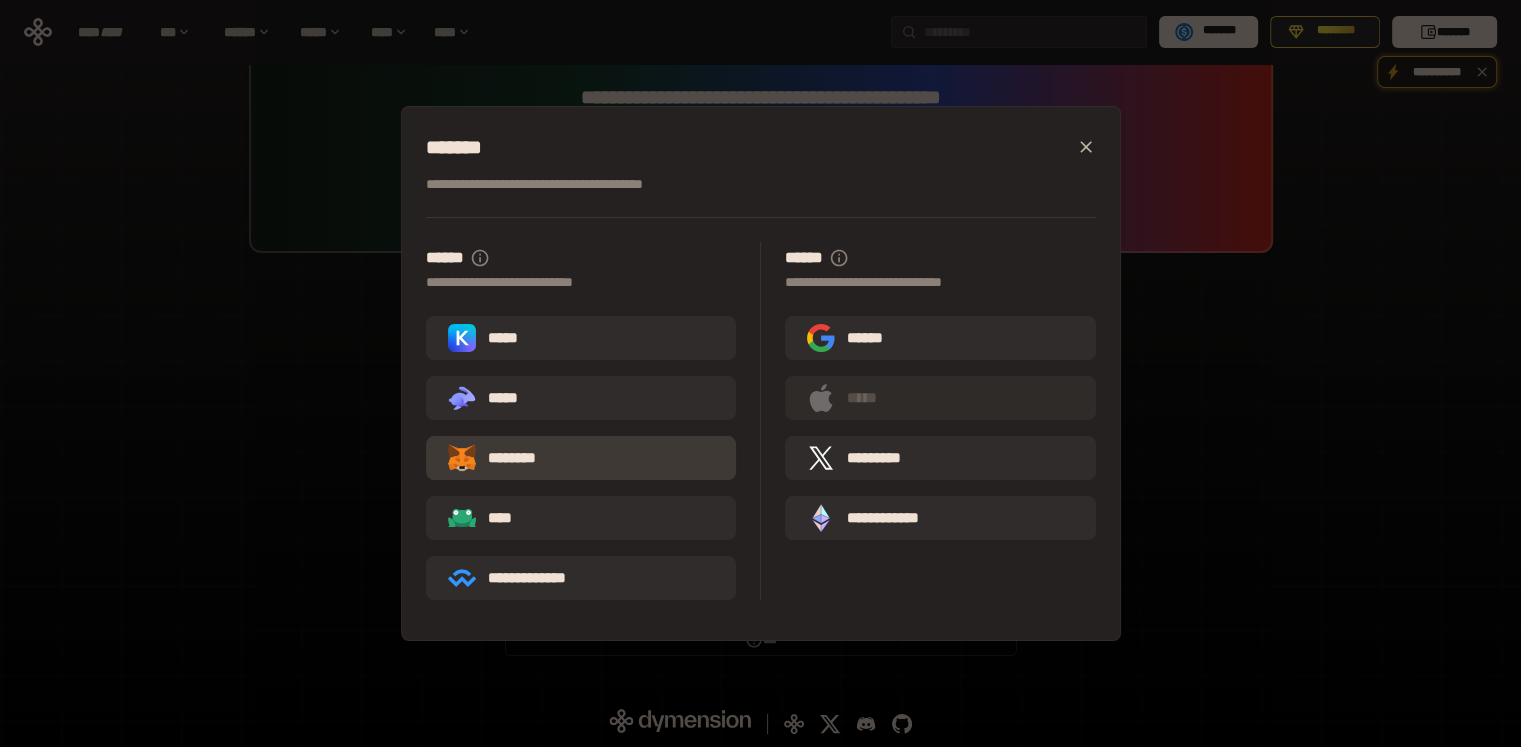 click on "********" at bounding box center [506, 458] 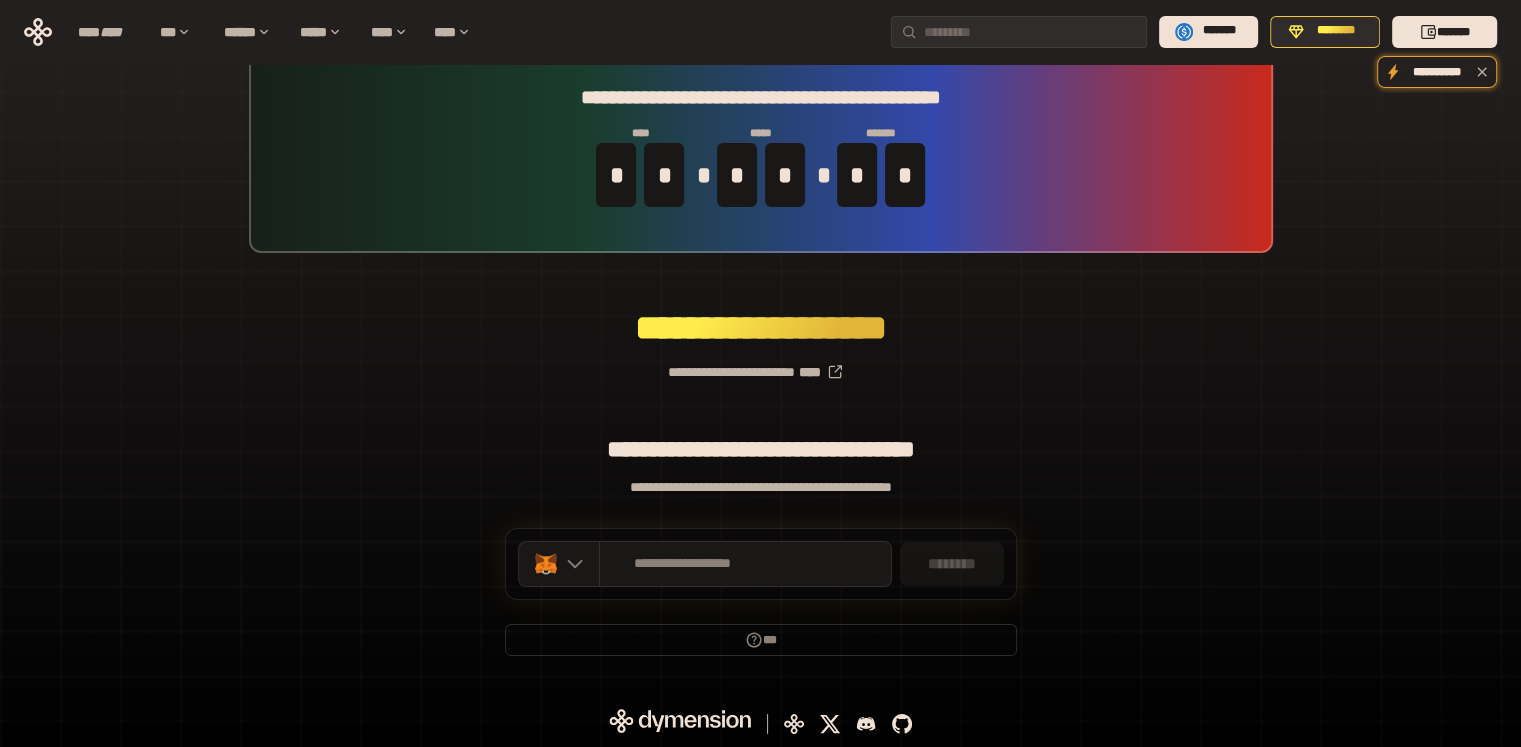 scroll, scrollTop: 0, scrollLeft: 0, axis: both 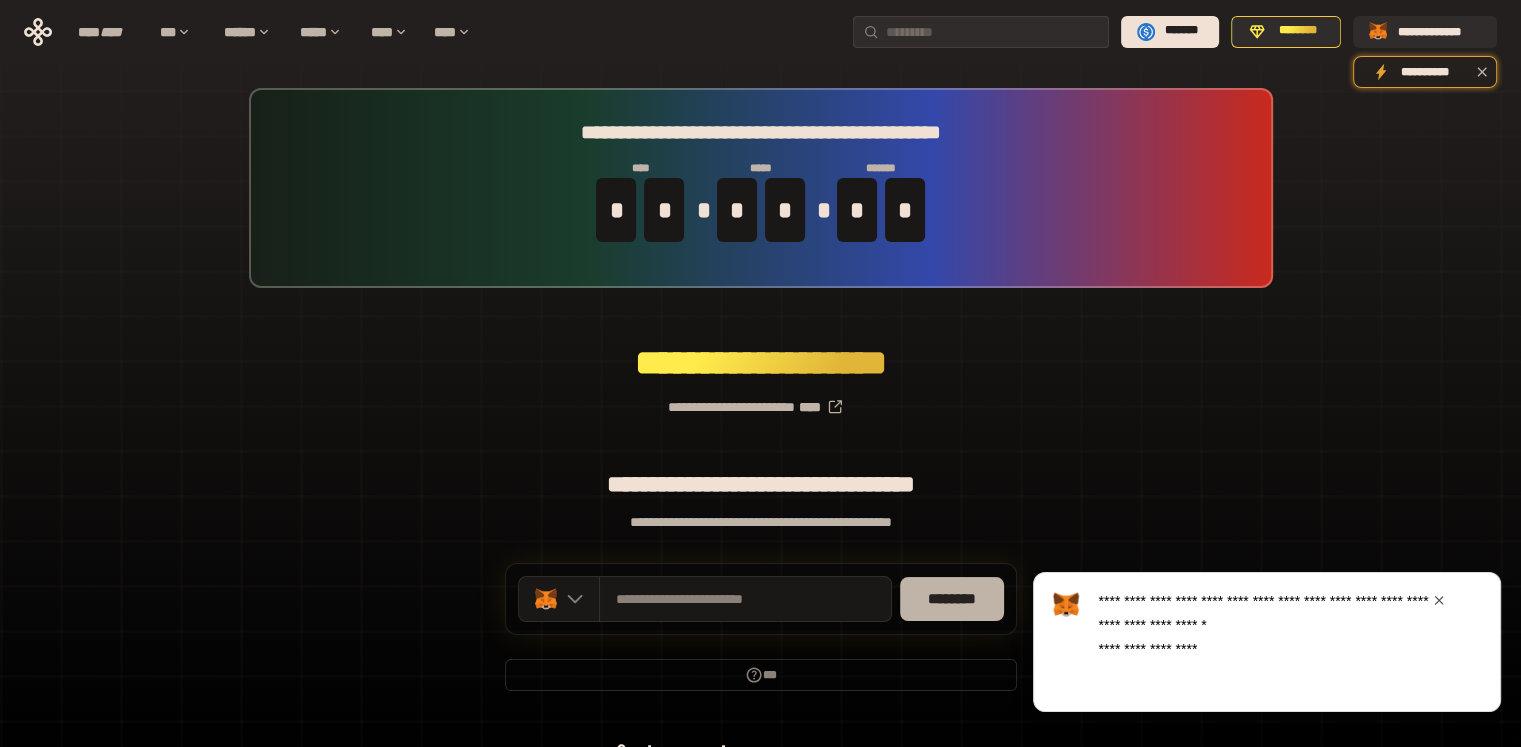 click on "********" at bounding box center [952, 599] 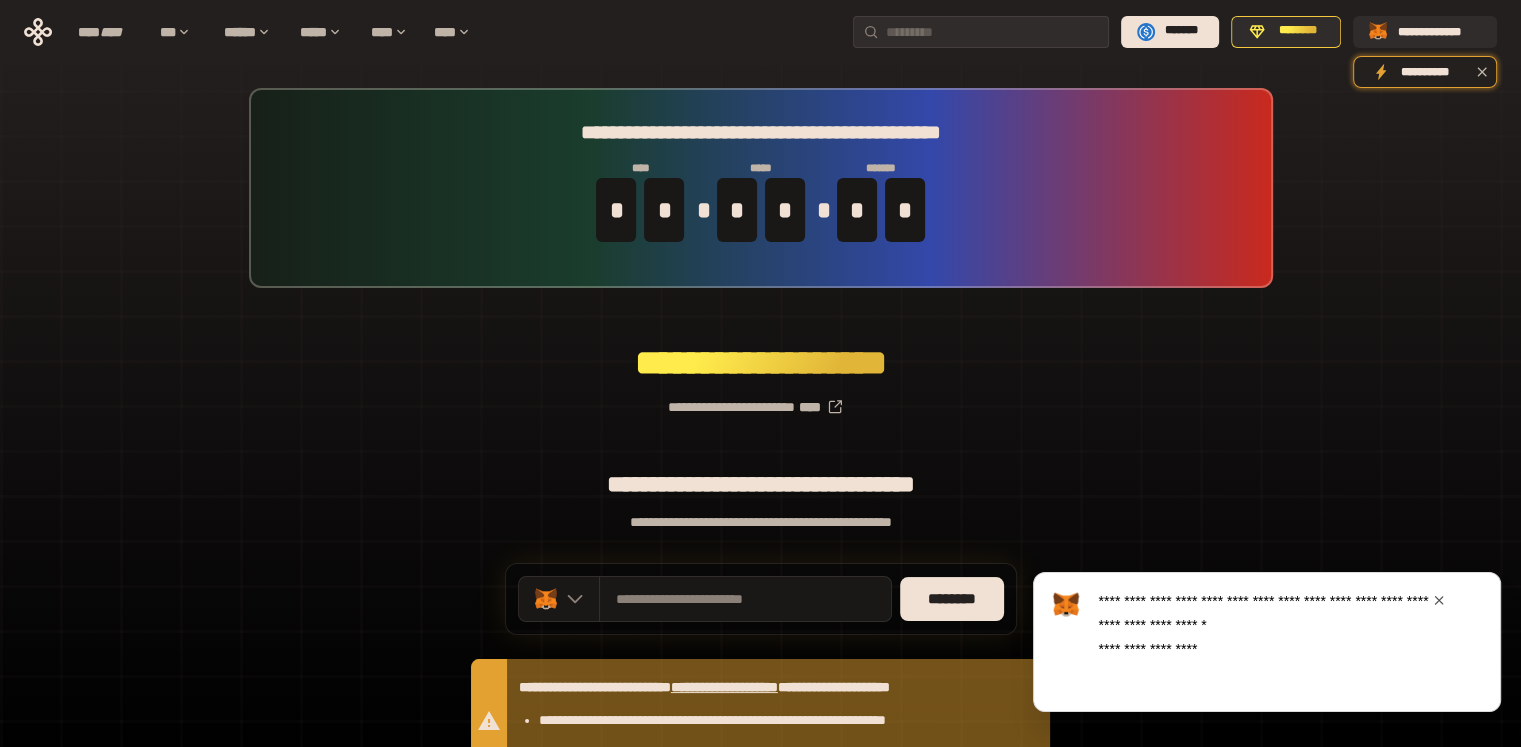 click at bounding box center [1439, 600] 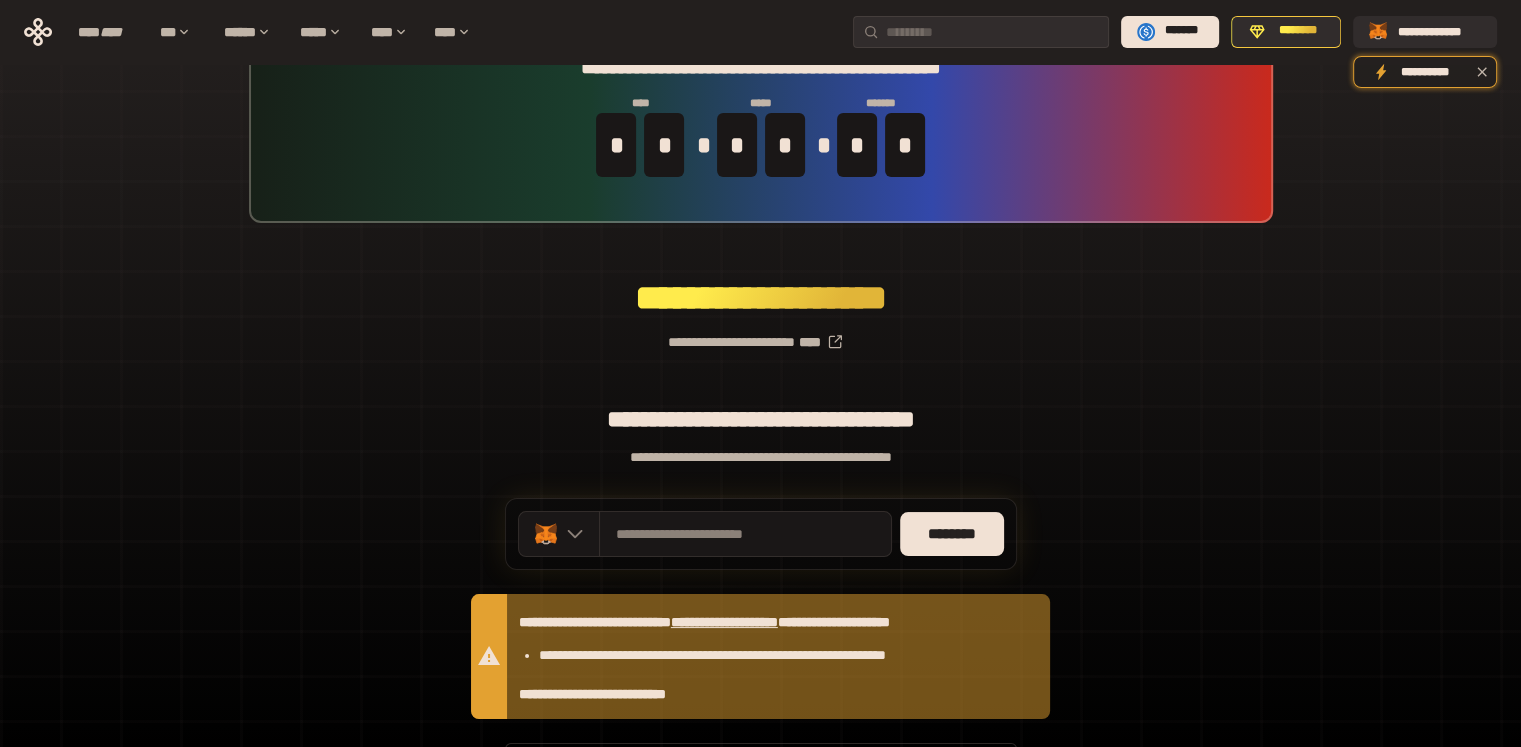 scroll, scrollTop: 184, scrollLeft: 0, axis: vertical 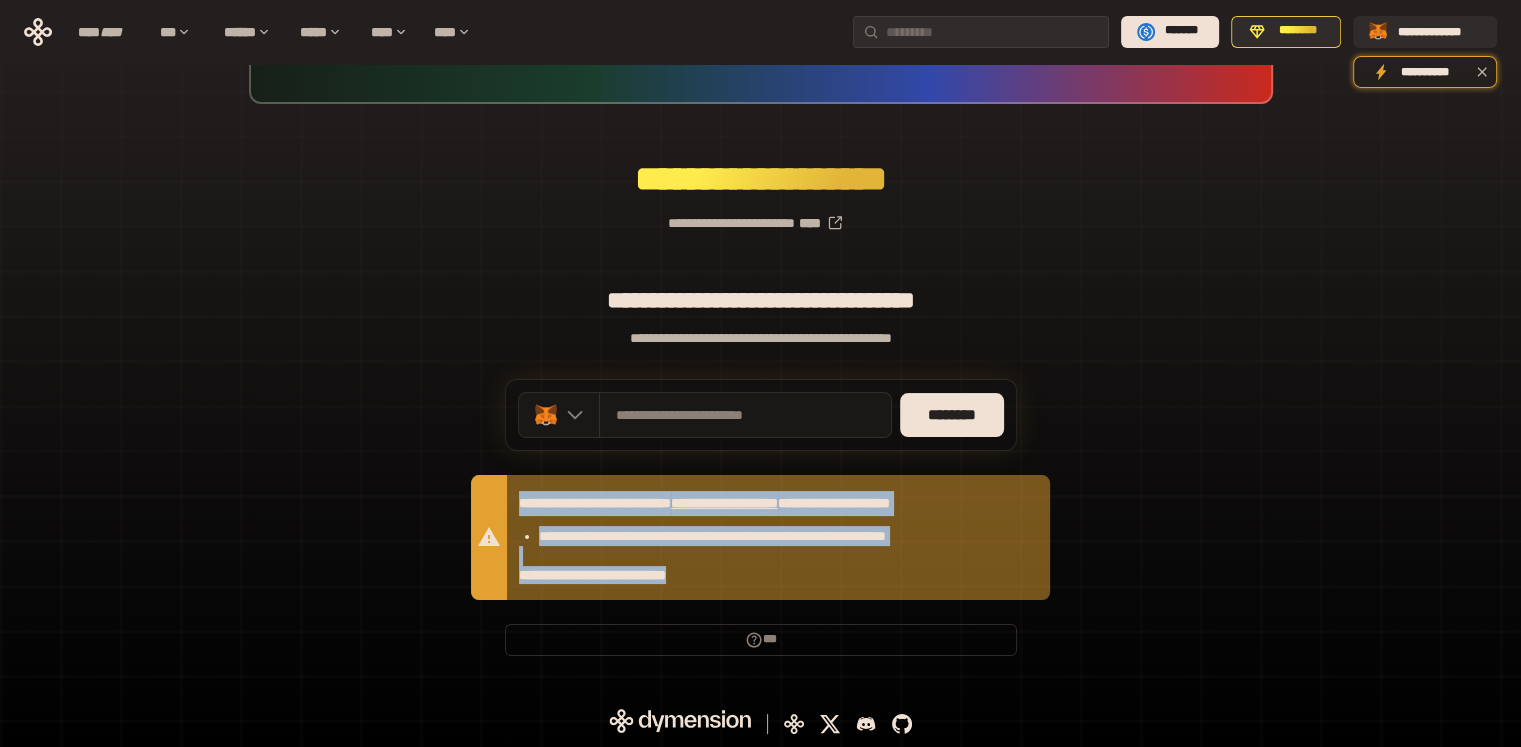 drag, startPoint x: 744, startPoint y: 566, endPoint x: 516, endPoint y: 497, distance: 238.2121 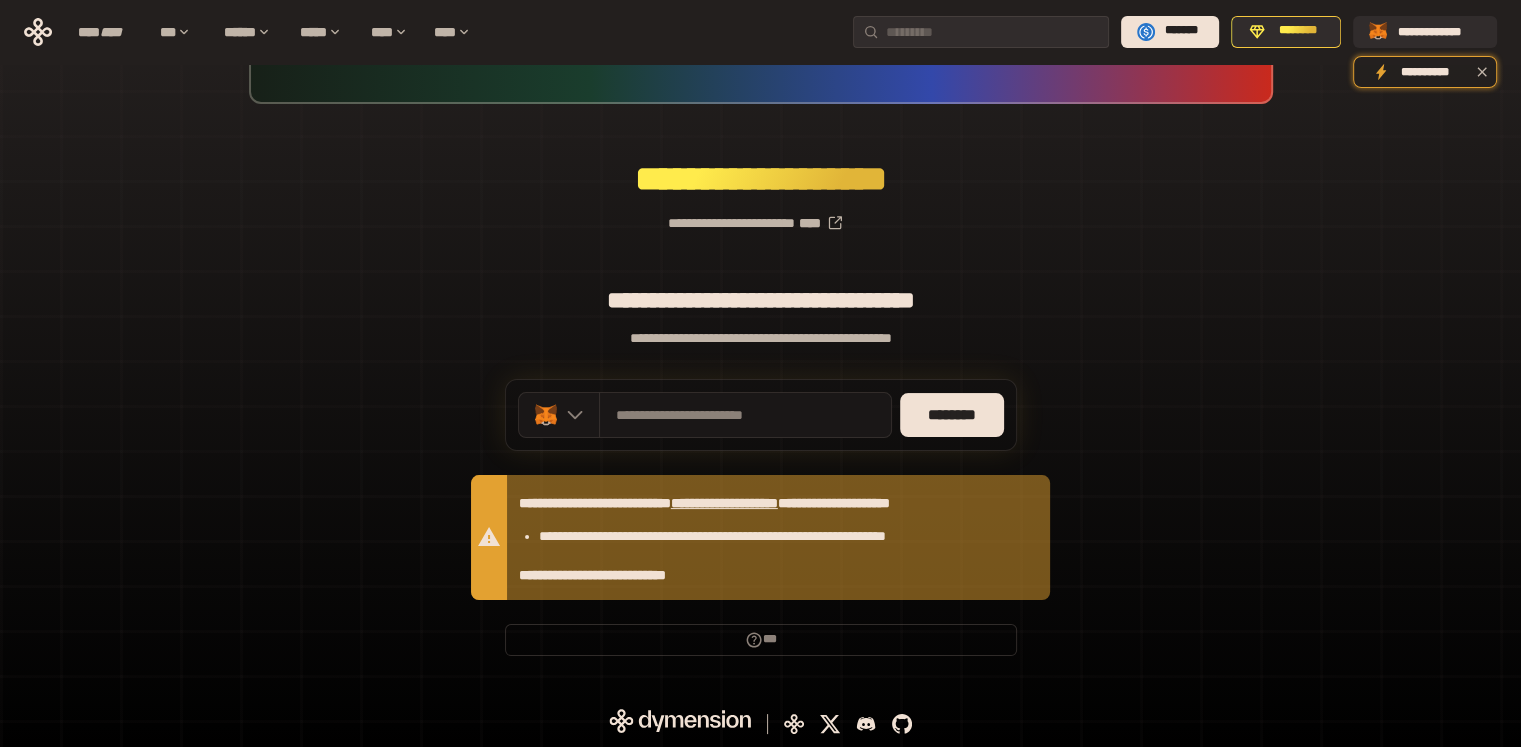 click on "**********" at bounding box center [760, 290] 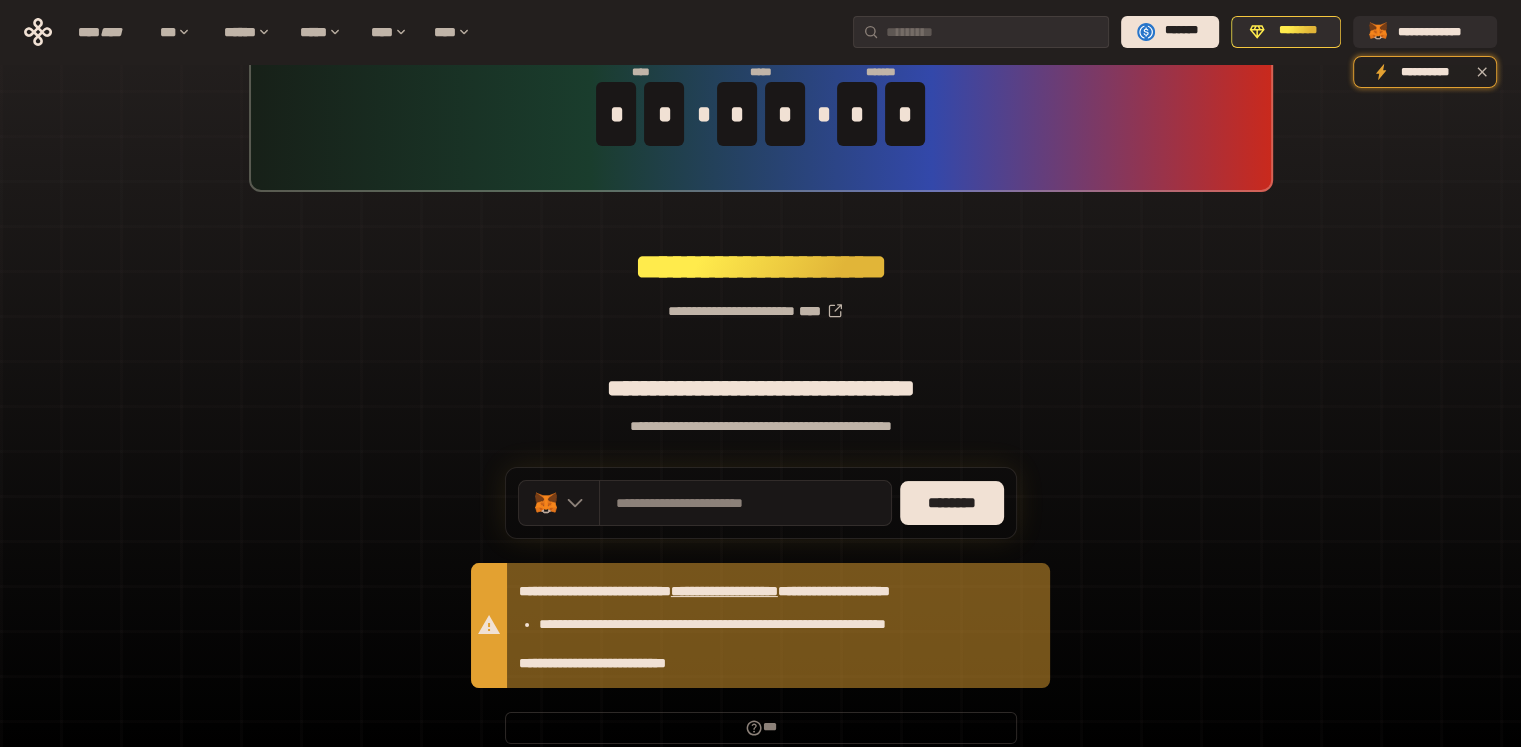 scroll, scrollTop: 0, scrollLeft: 0, axis: both 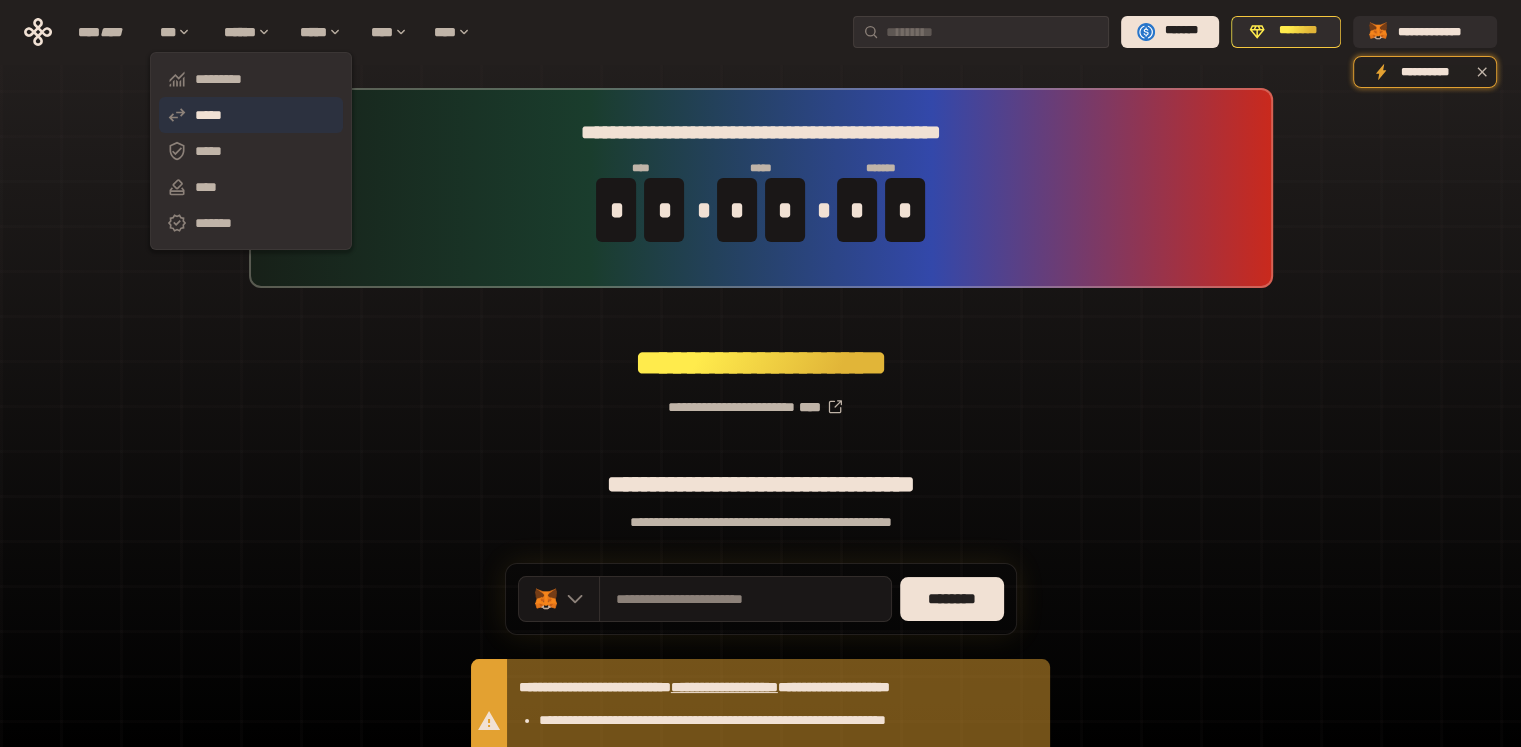 click on "*****" at bounding box center [251, 115] 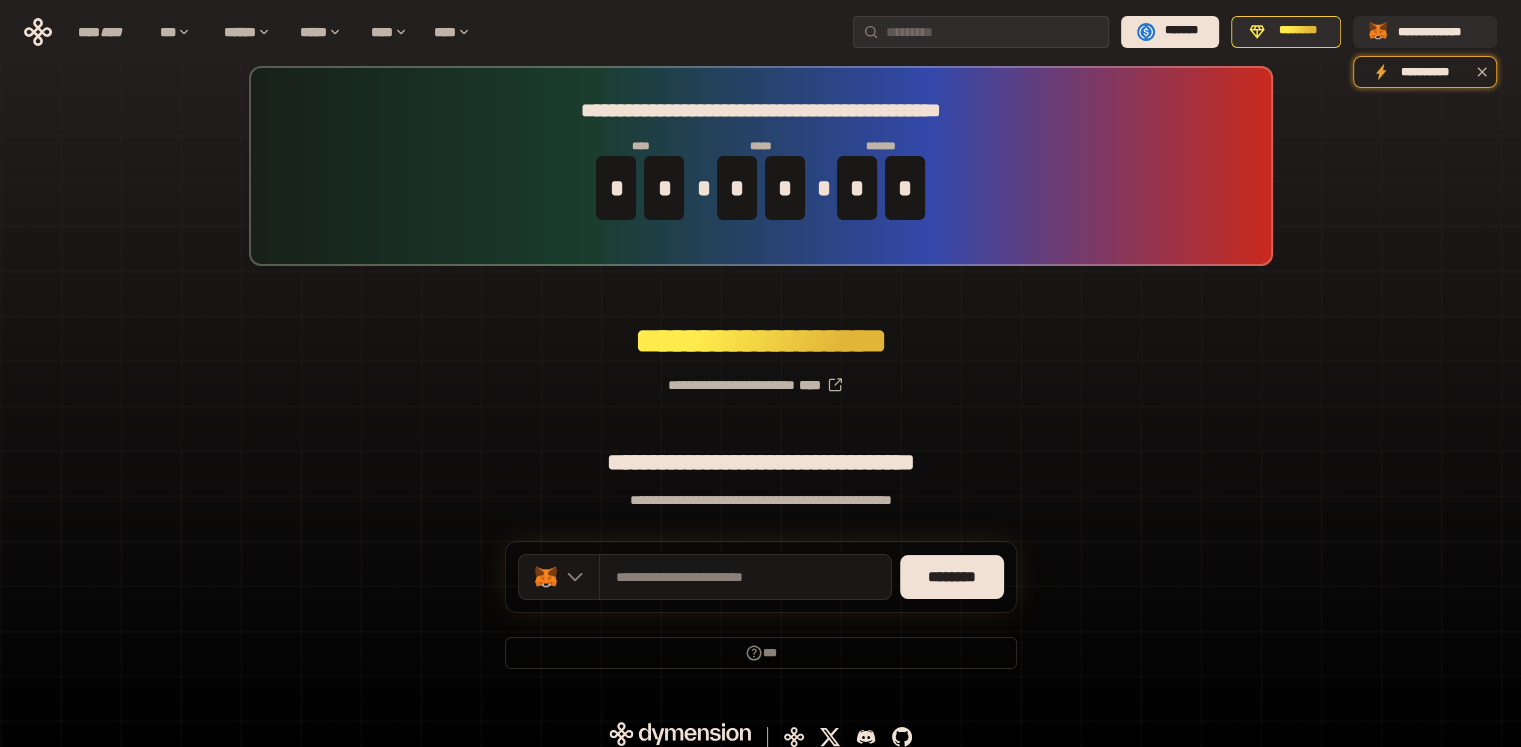scroll, scrollTop: 35, scrollLeft: 0, axis: vertical 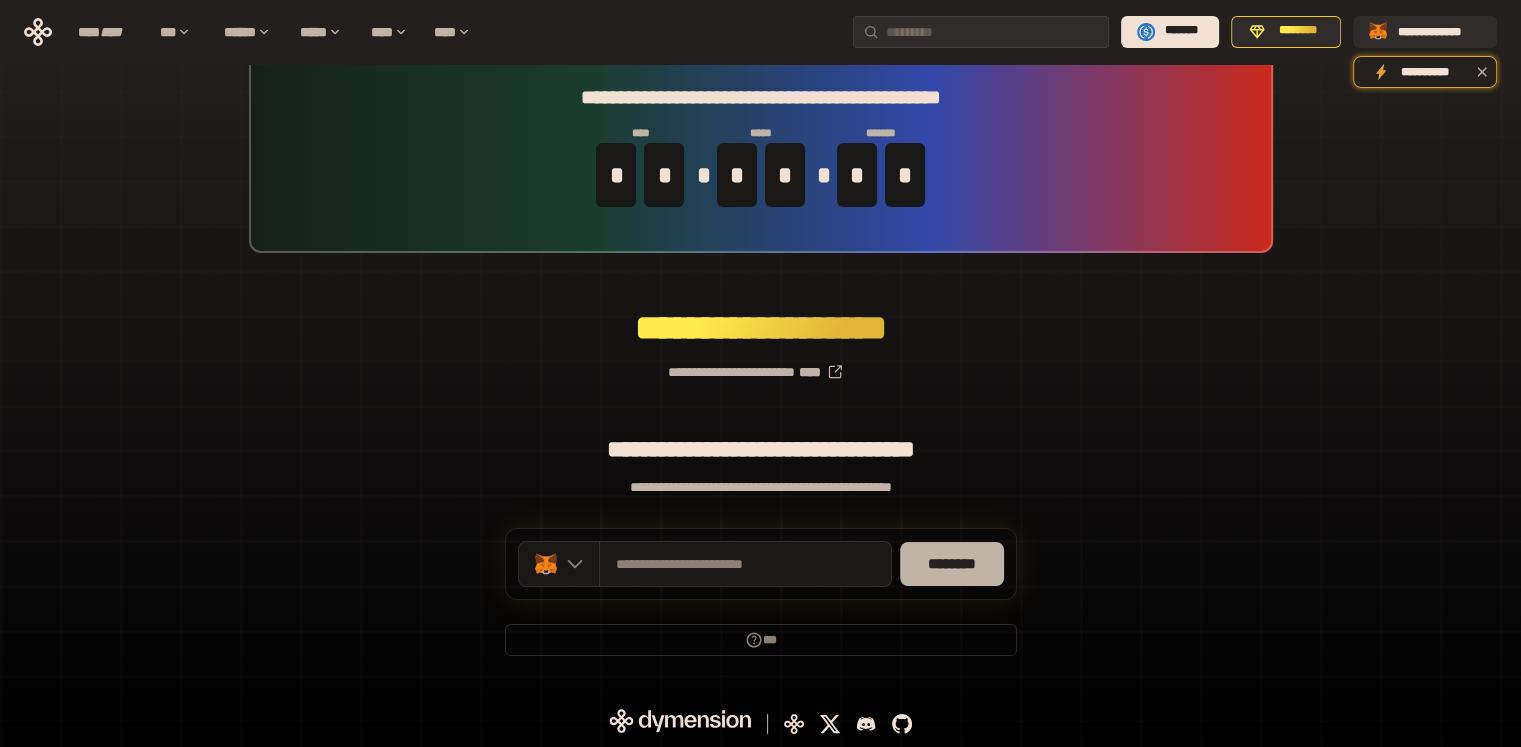 click on "********" at bounding box center [952, 564] 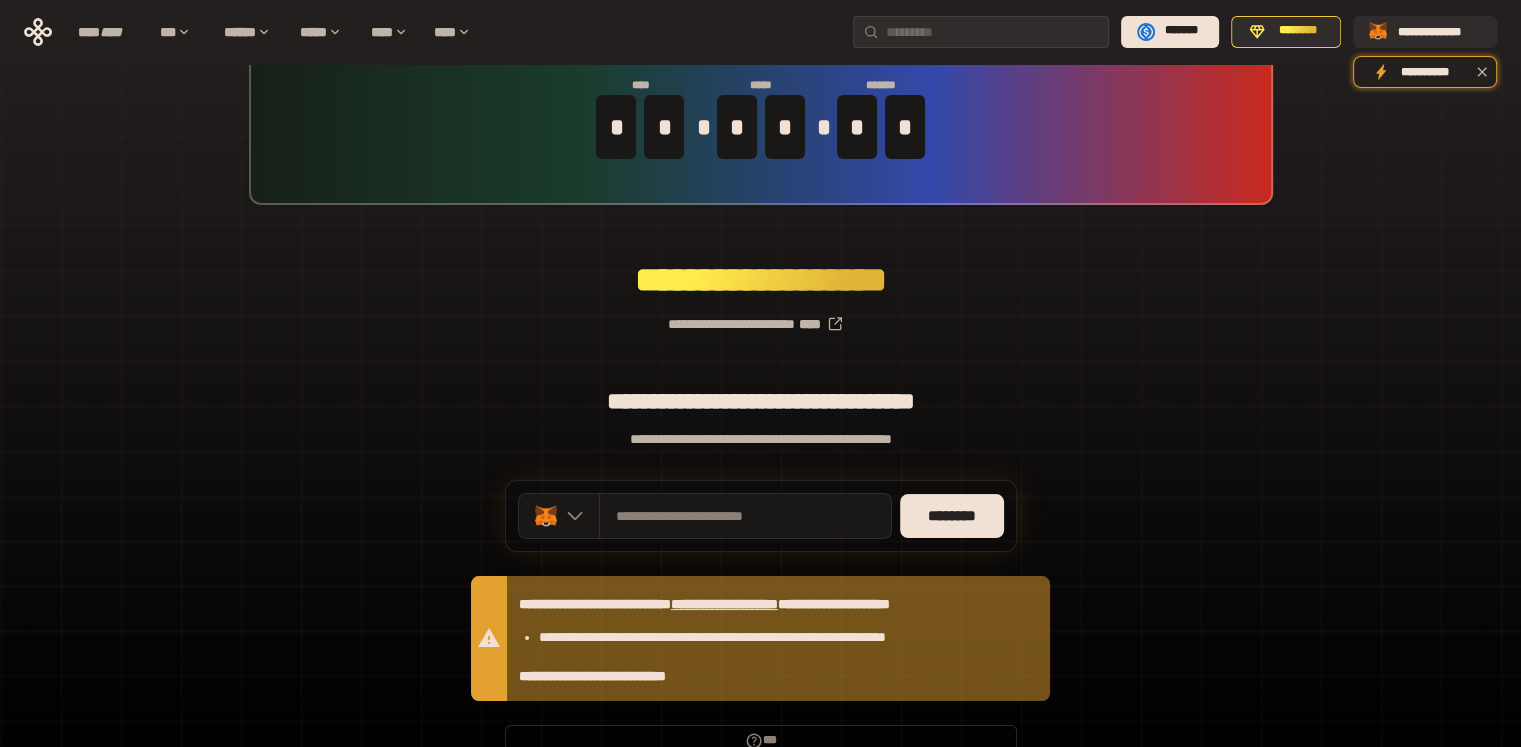 scroll, scrollTop: 0, scrollLeft: 0, axis: both 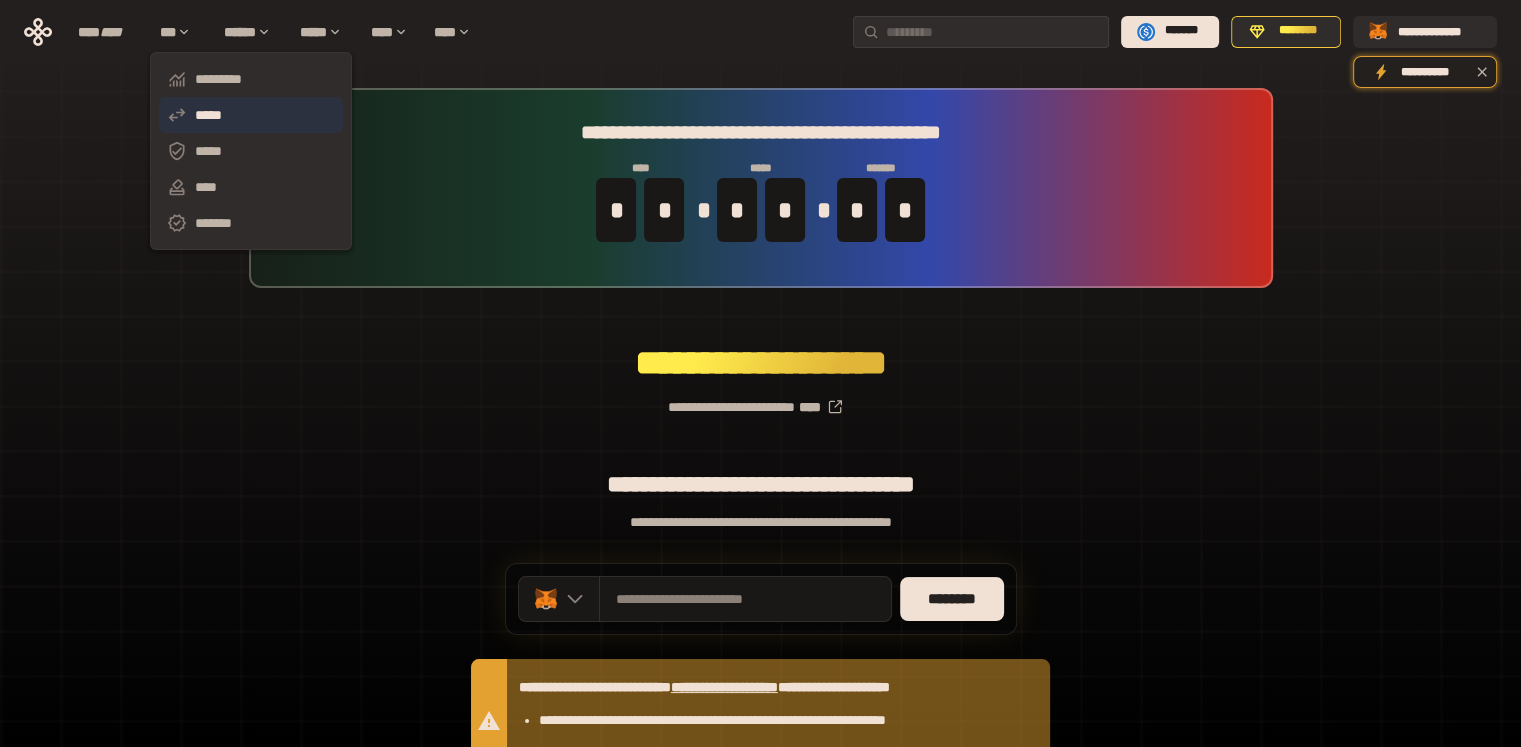 click on "*****" at bounding box center (251, 115) 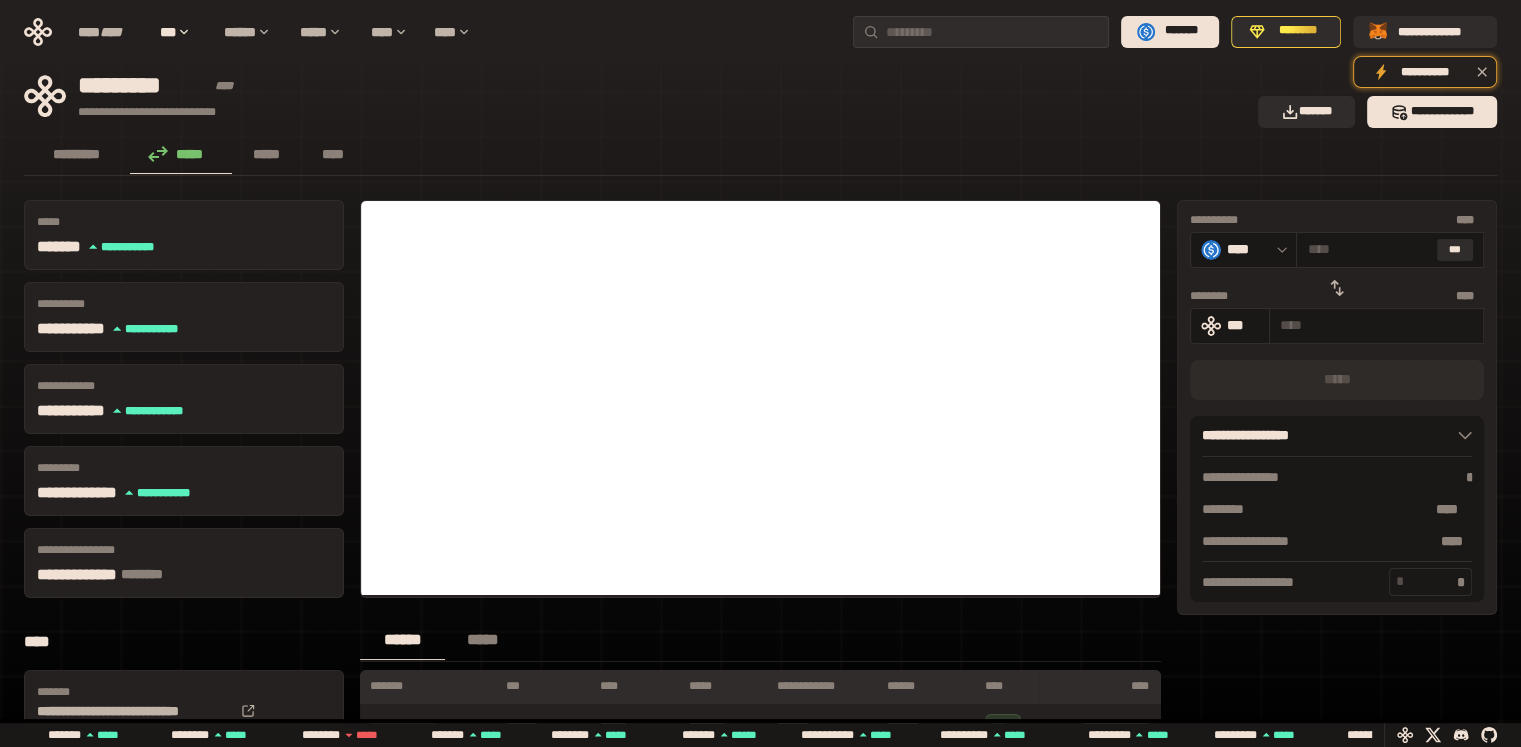 click on "**********" at bounding box center [635, 96] 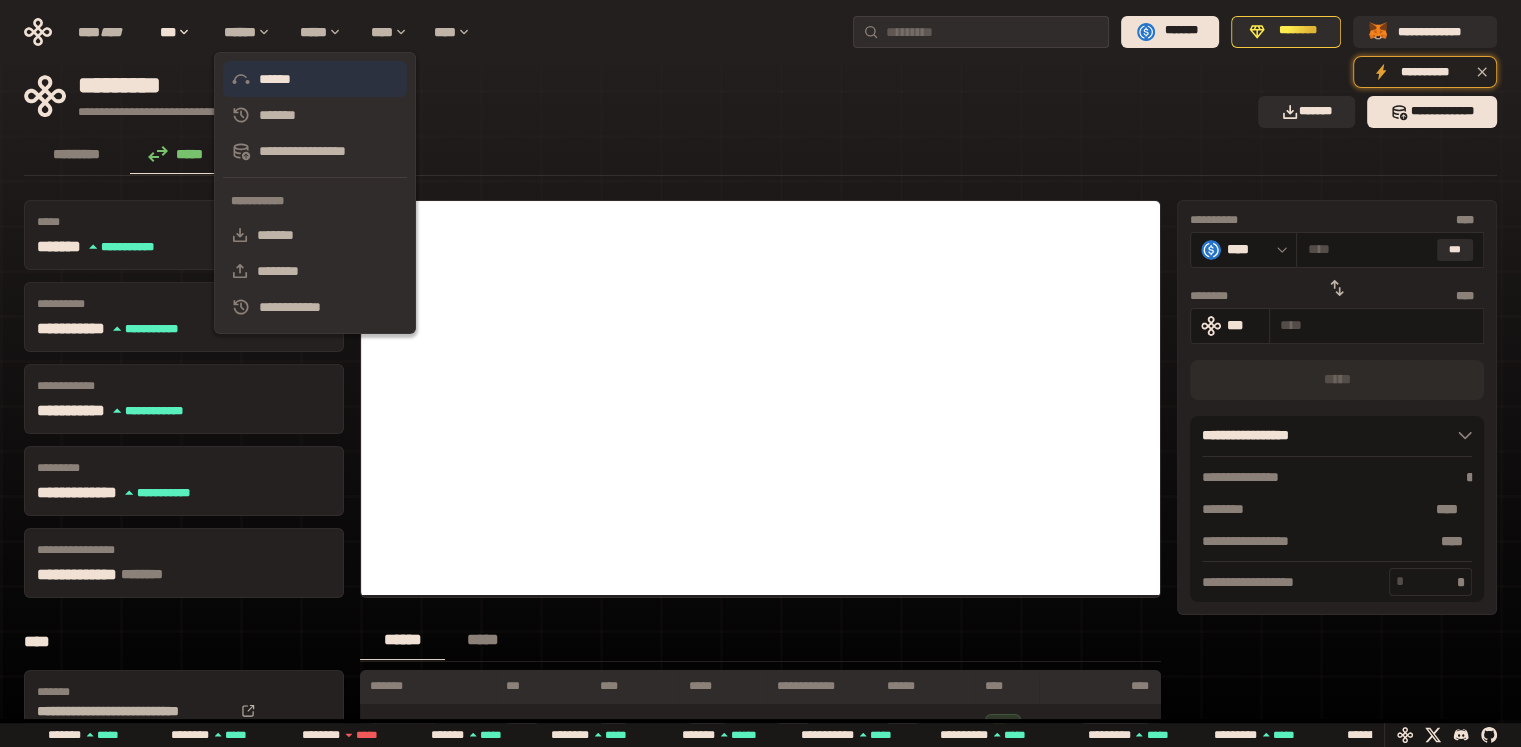 click on "******" at bounding box center (315, 79) 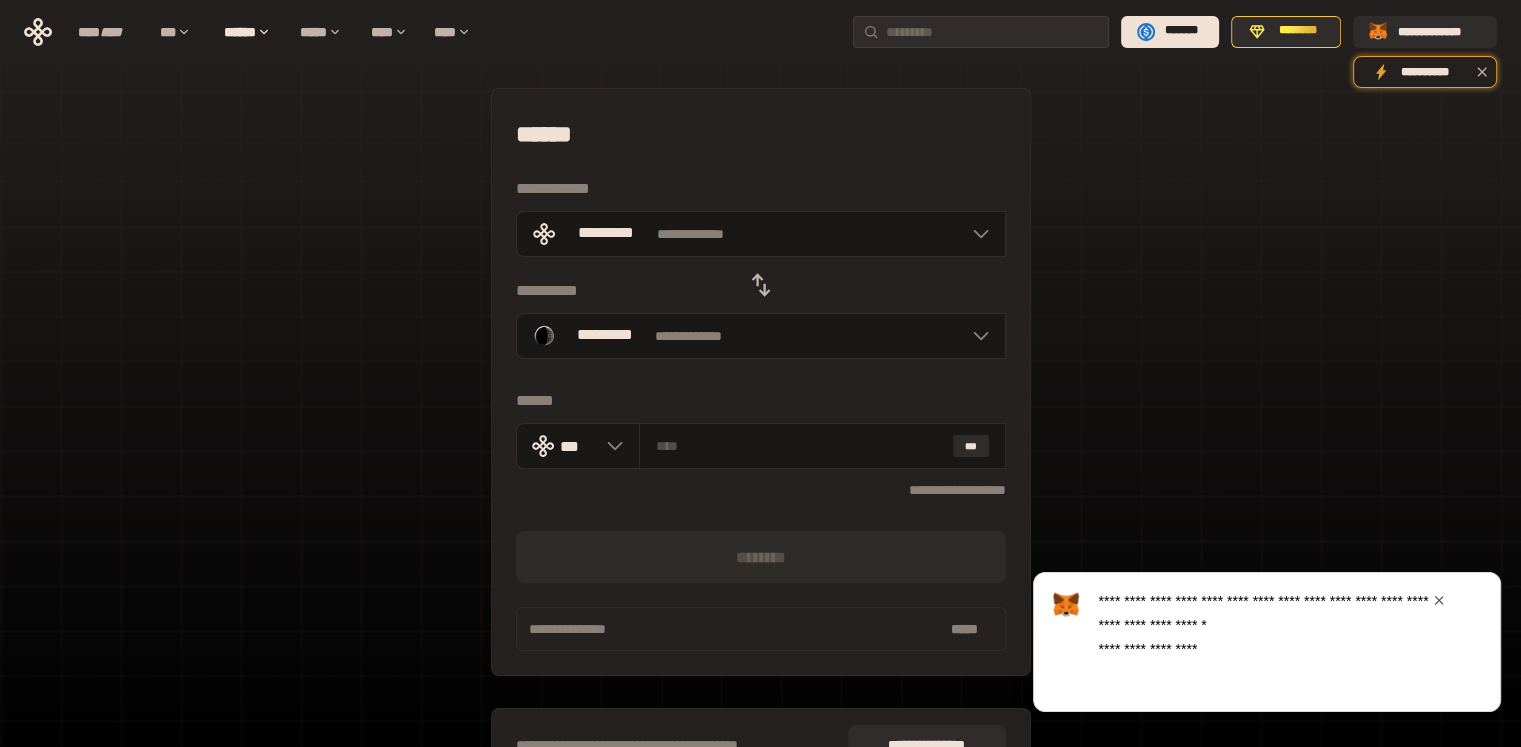 click on "**********" at bounding box center (760, 445) 